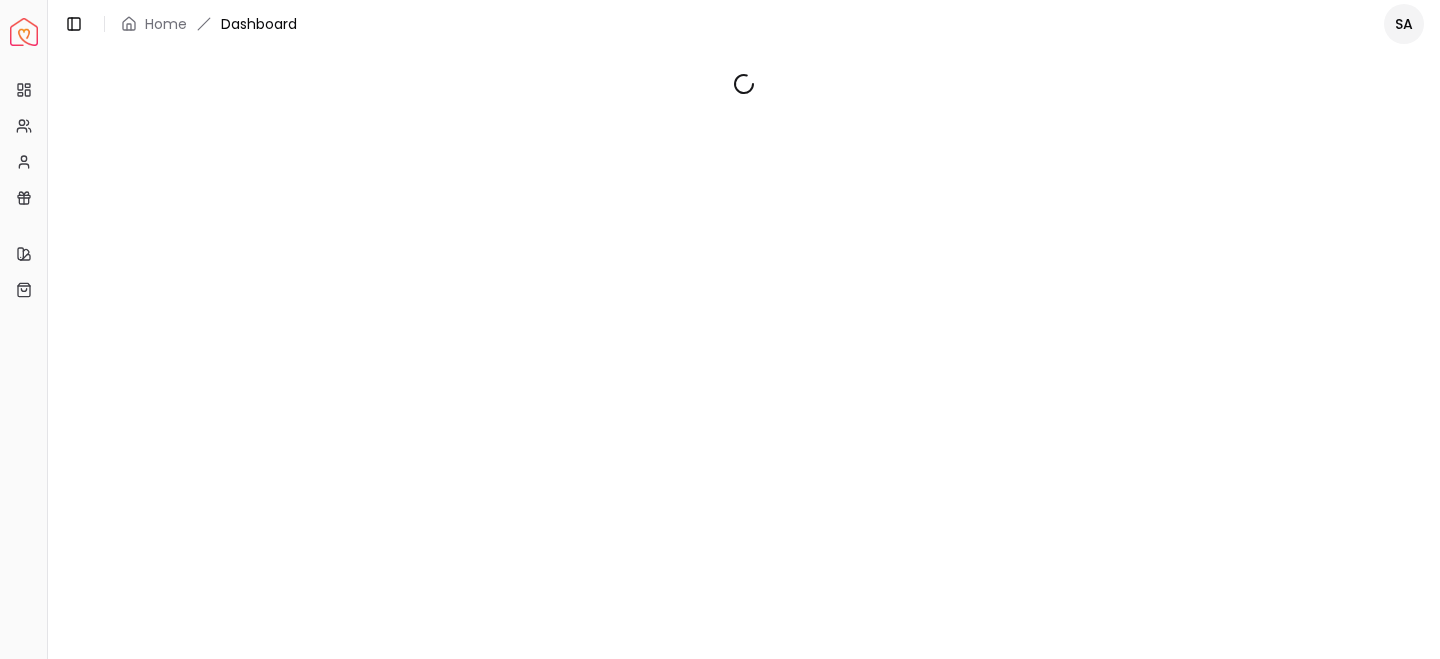 scroll, scrollTop: 0, scrollLeft: 0, axis: both 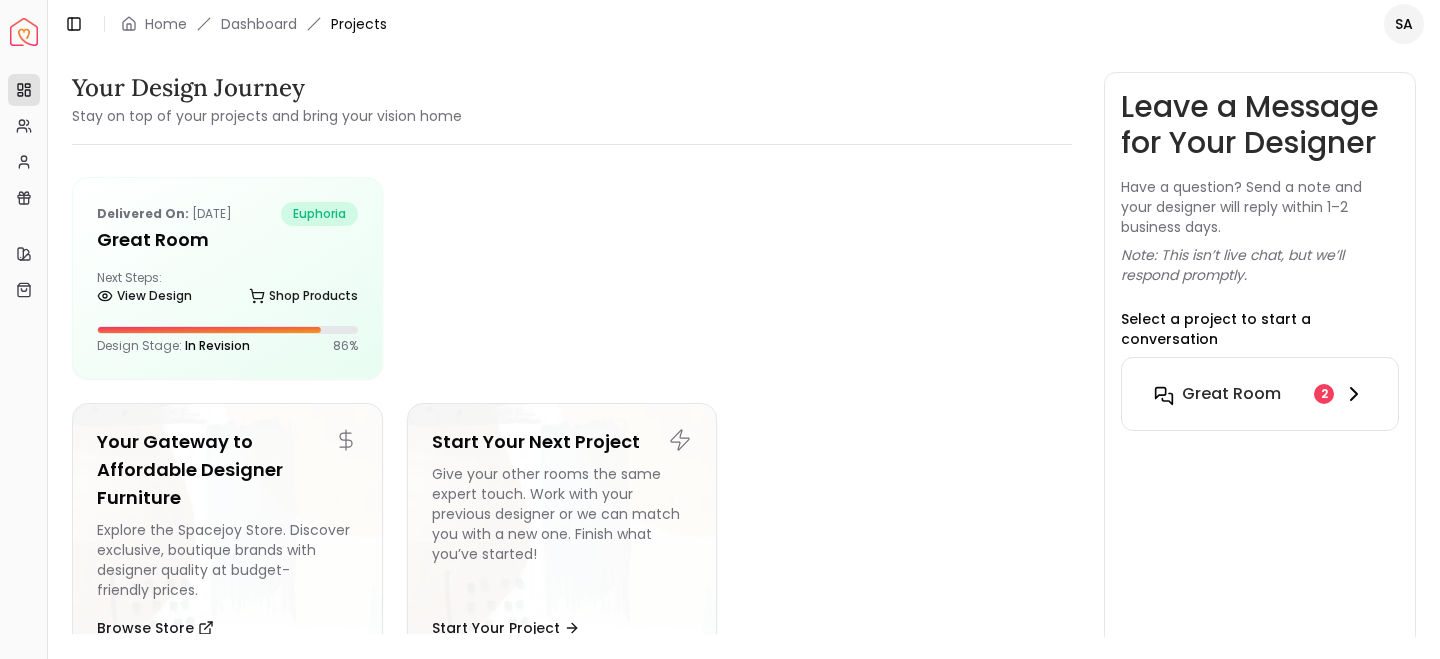 click on "Great Room" at bounding box center (1231, 394) 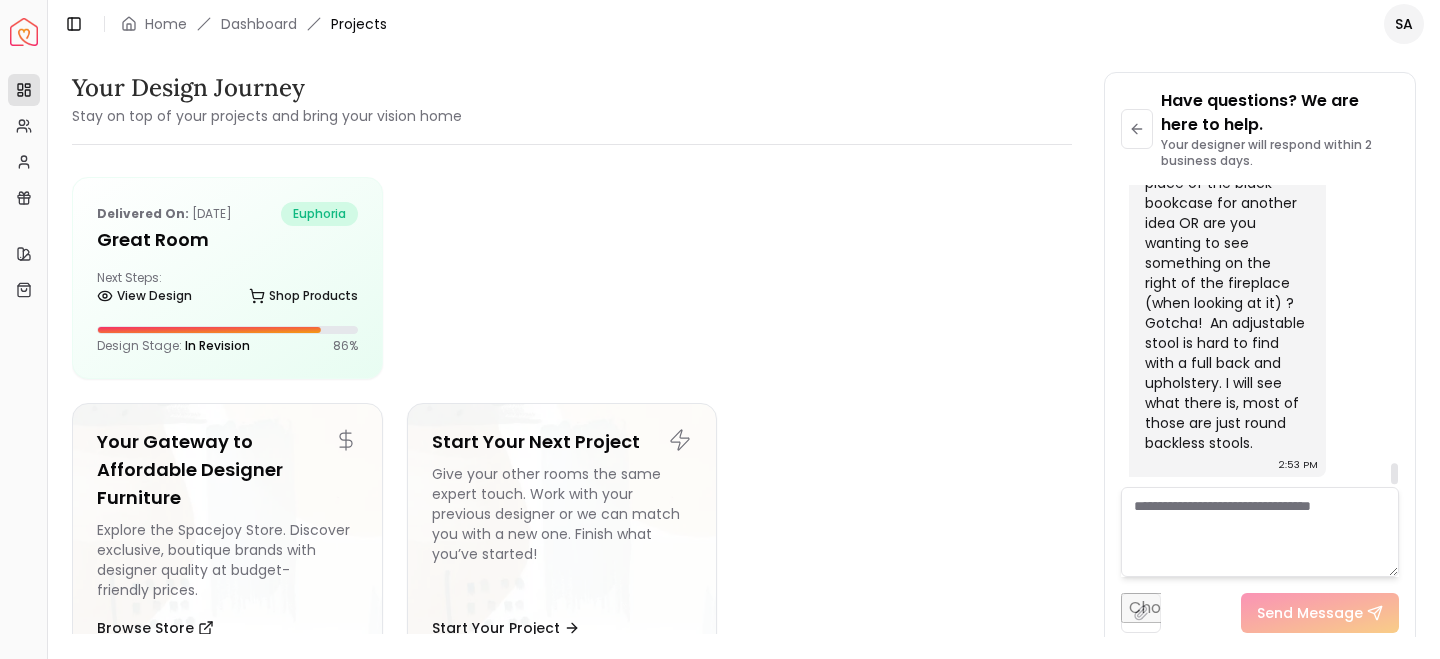 scroll, scrollTop: 3982, scrollLeft: 0, axis: vertical 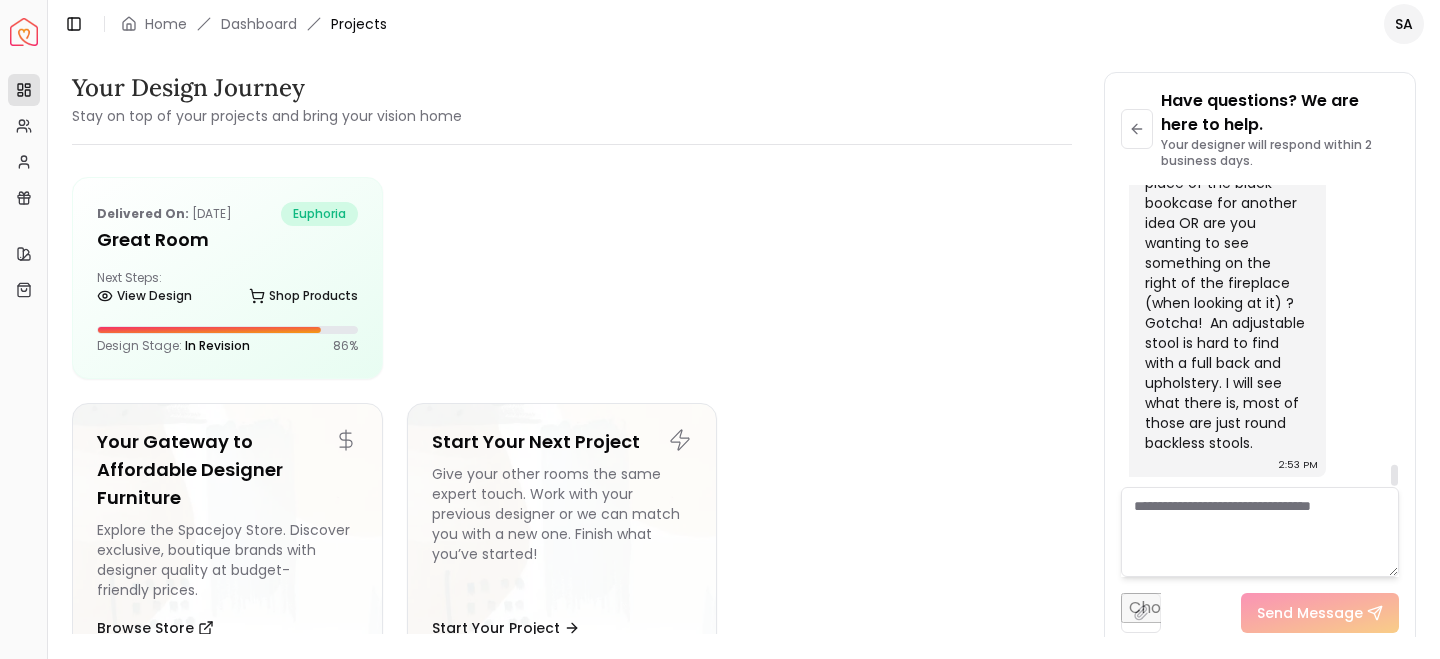 click at bounding box center (1260, 532) 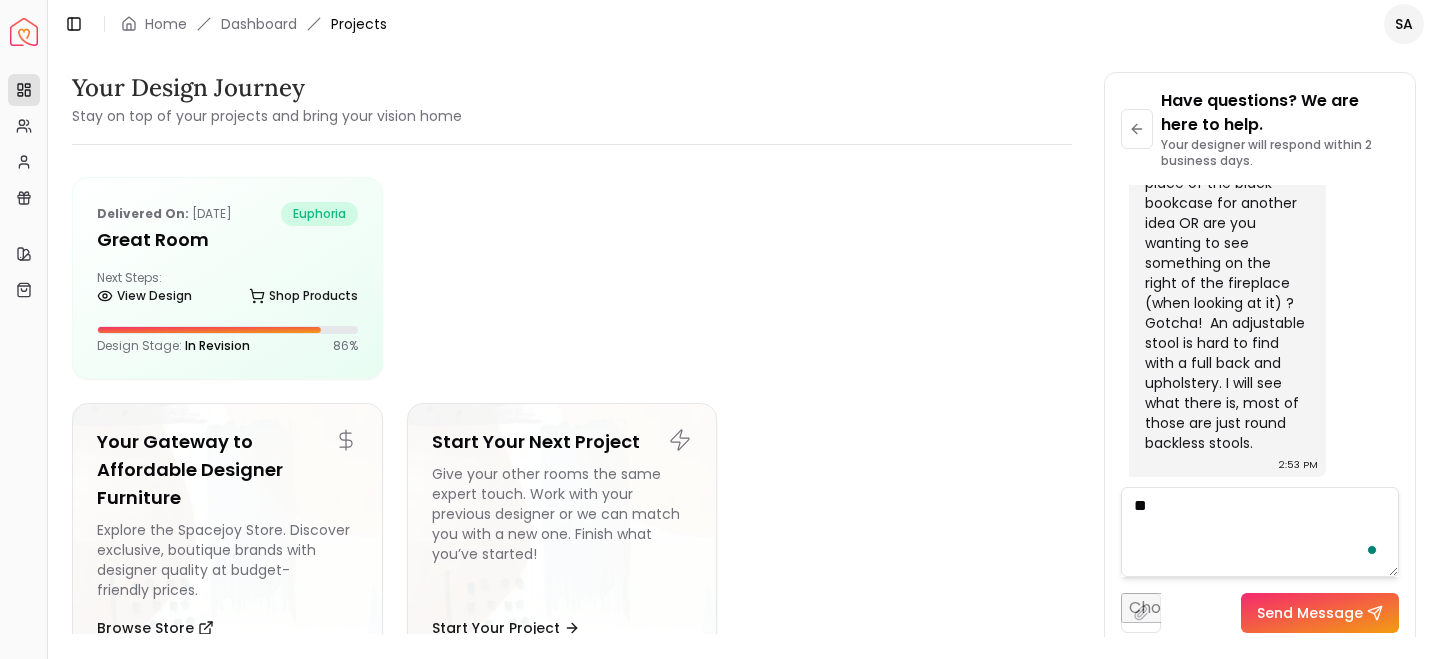 type on "*" 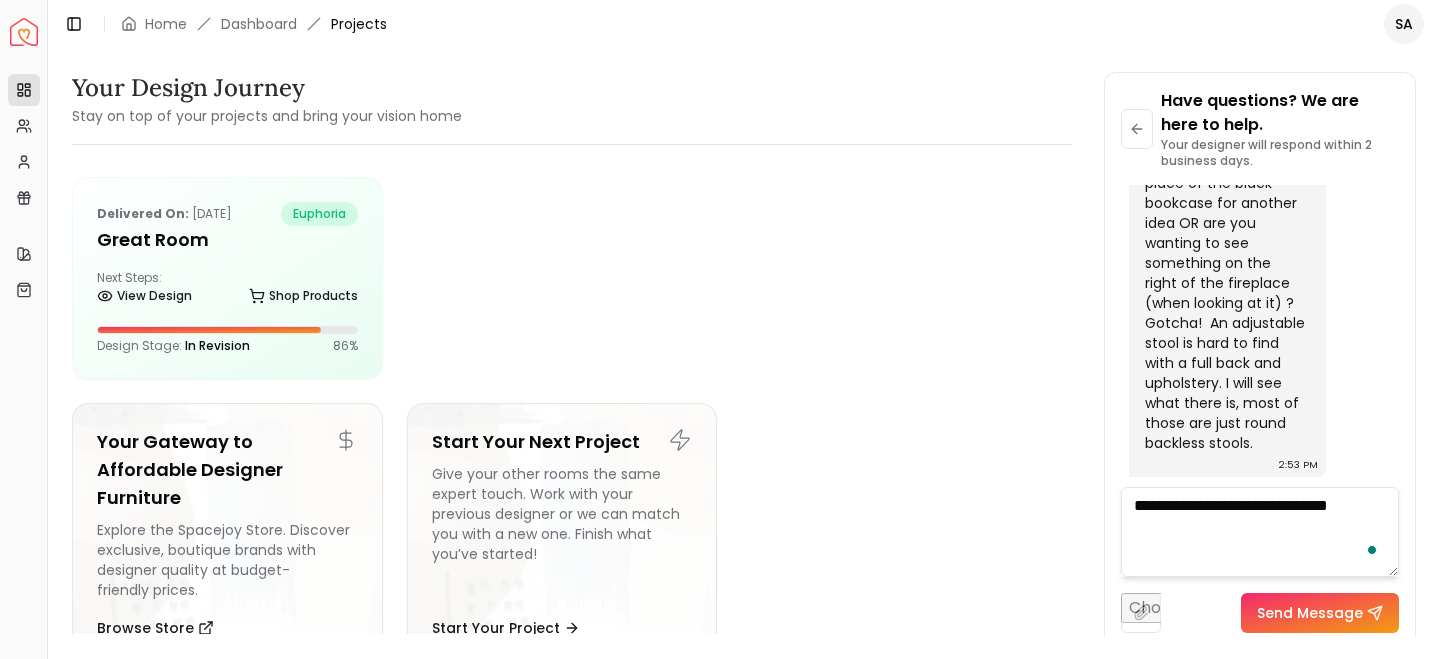type on "**********" 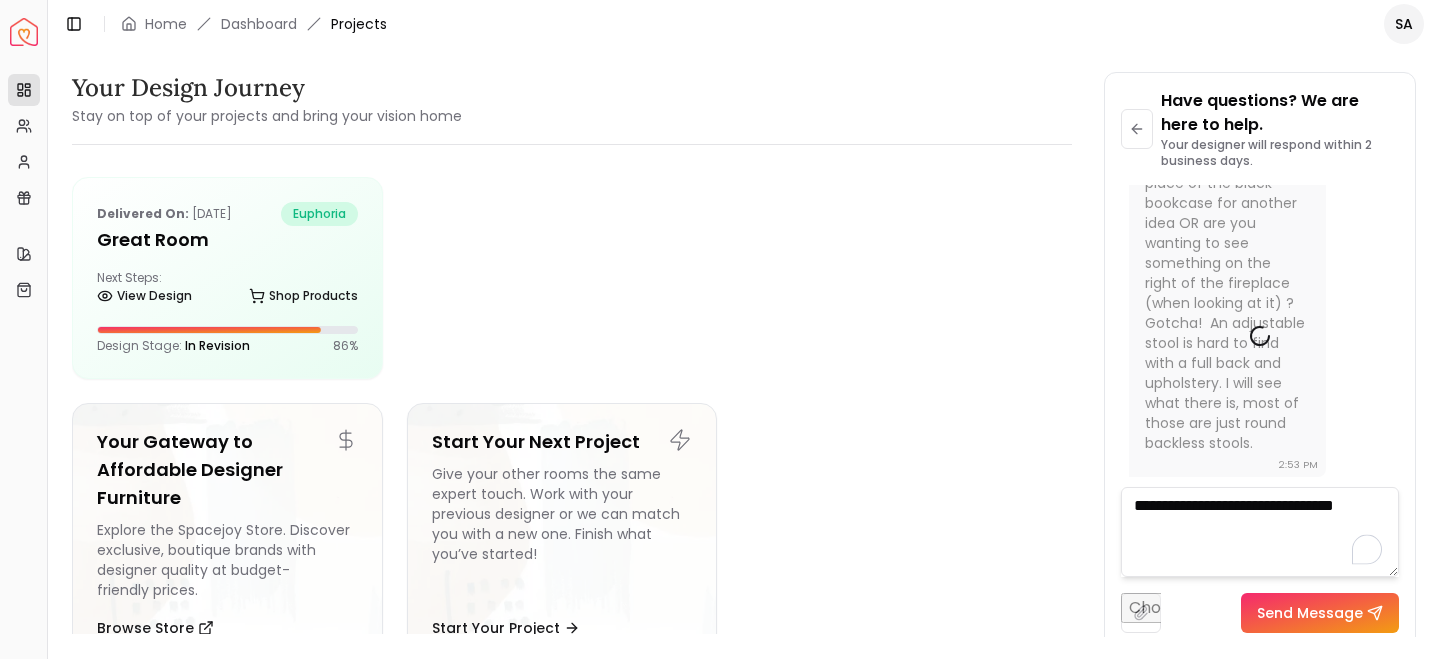 type 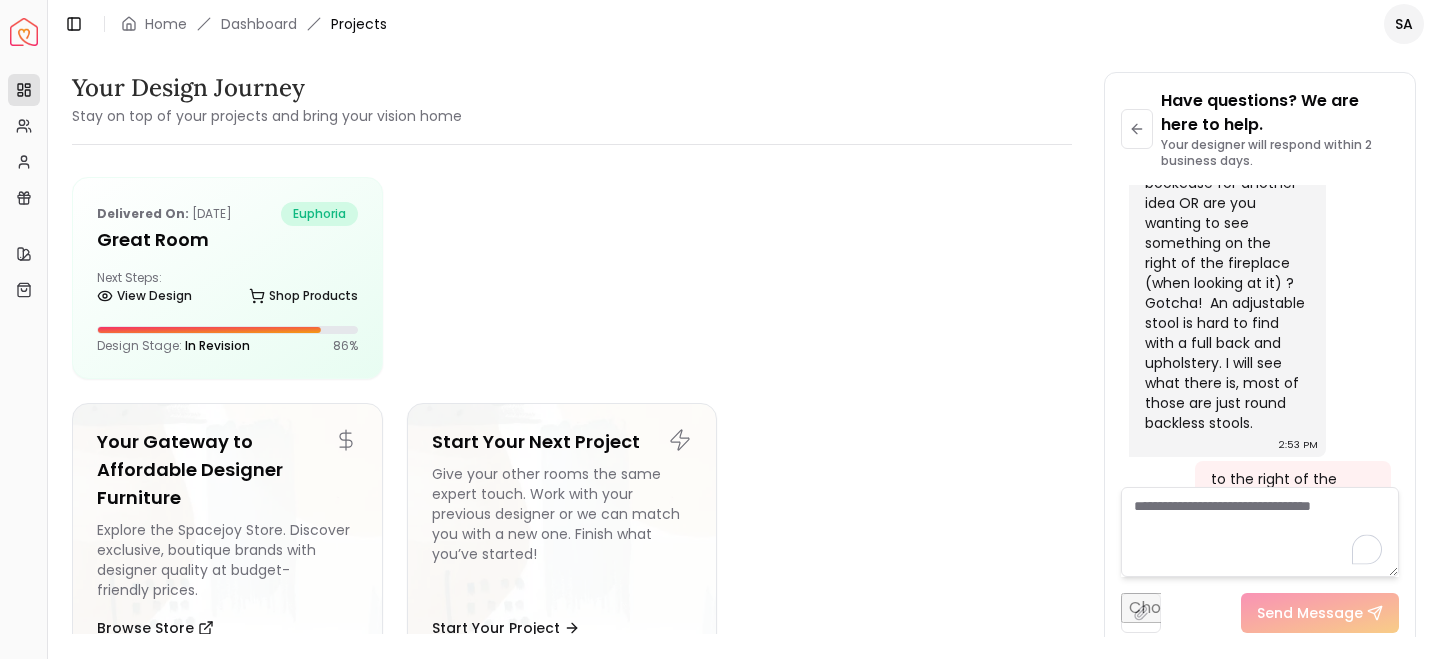 click on "Send Message" at bounding box center [1320, 613] 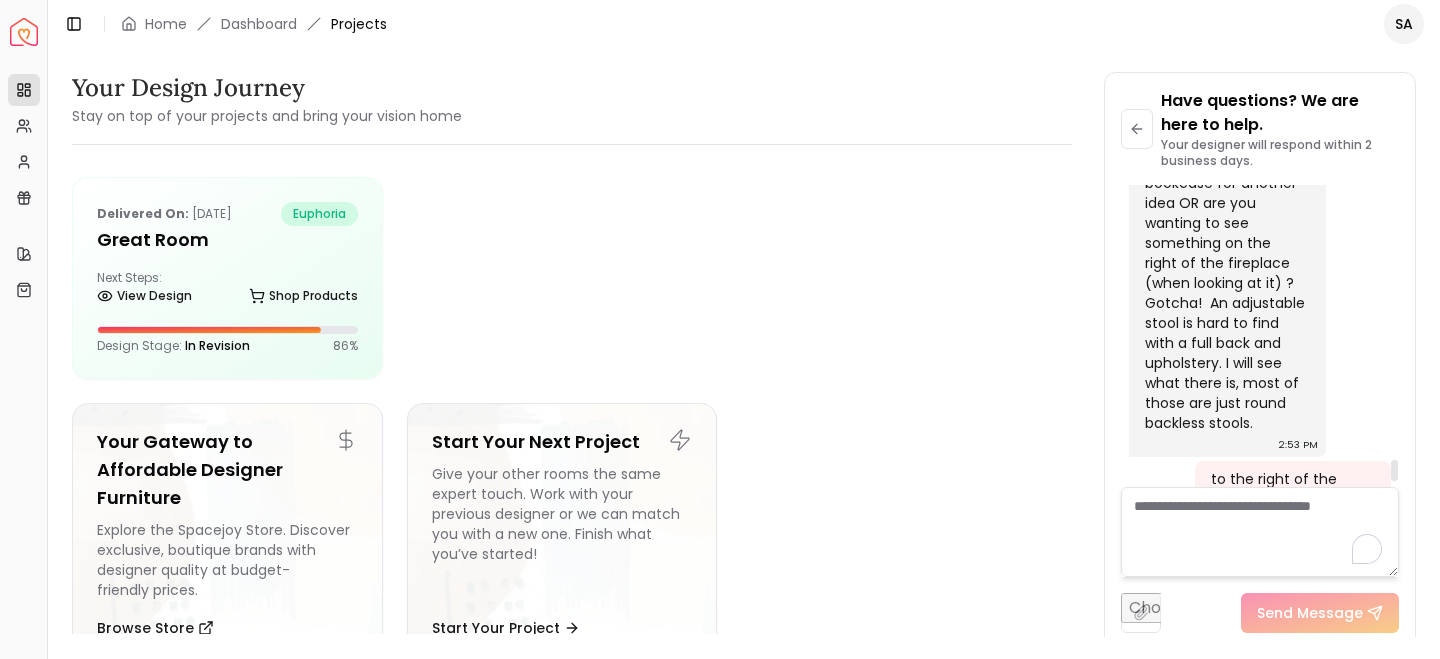 scroll, scrollTop: 4058, scrollLeft: 0, axis: vertical 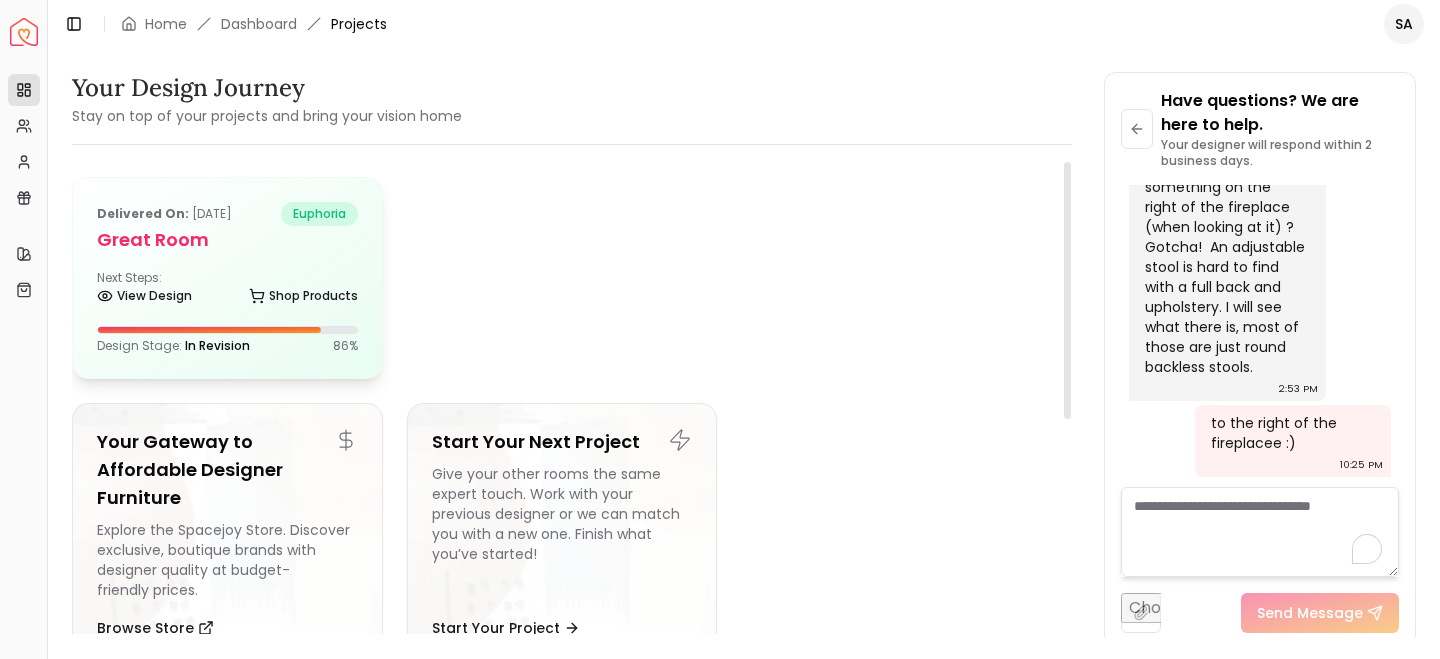 click on "Delivered on:   Jun 01, 2025 euphoria Great Room Next Steps: View Design Shop Products Design Stage:   In Revision 86 %" at bounding box center (227, 278) 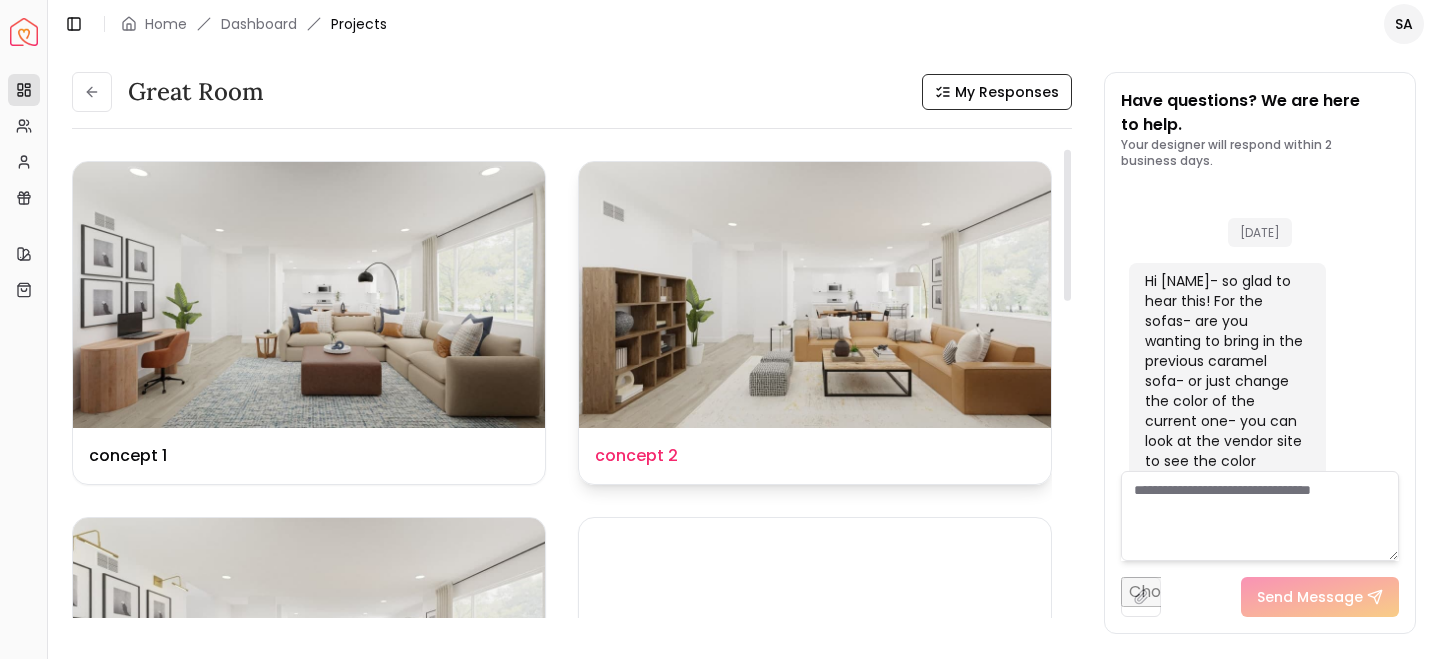 scroll, scrollTop: 316, scrollLeft: 0, axis: vertical 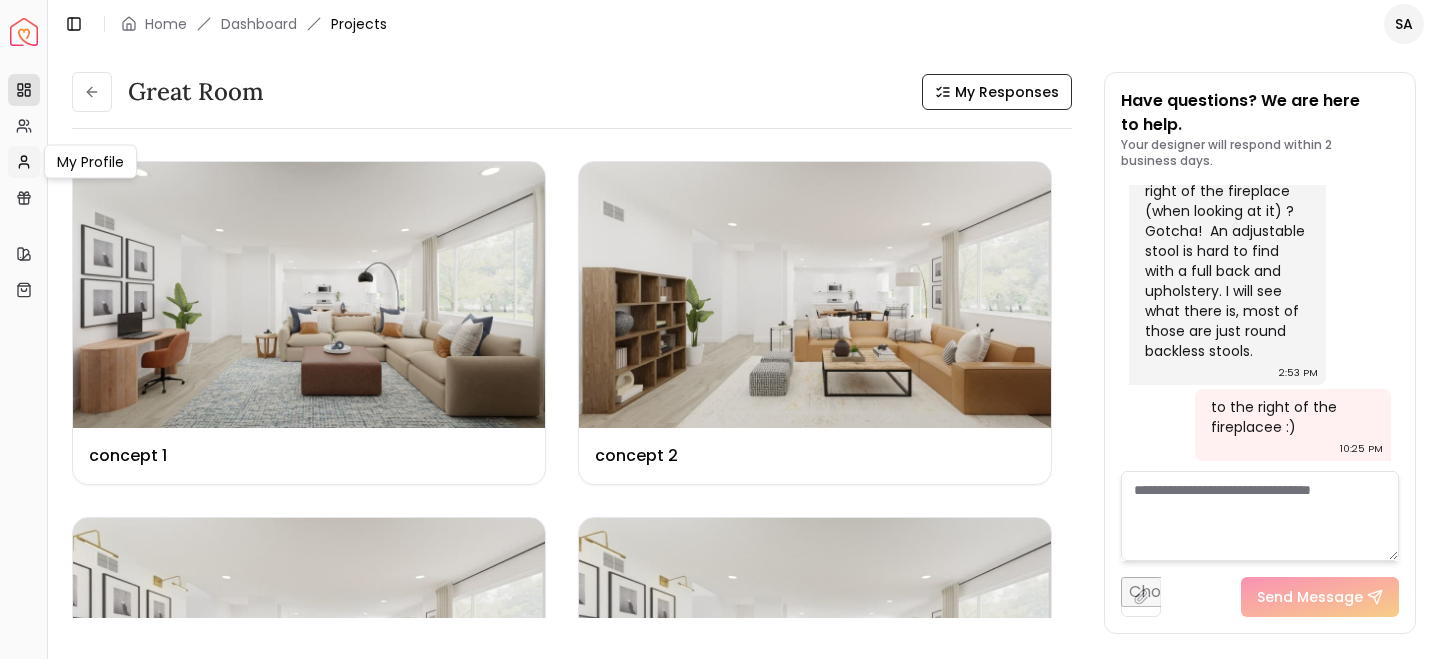 click 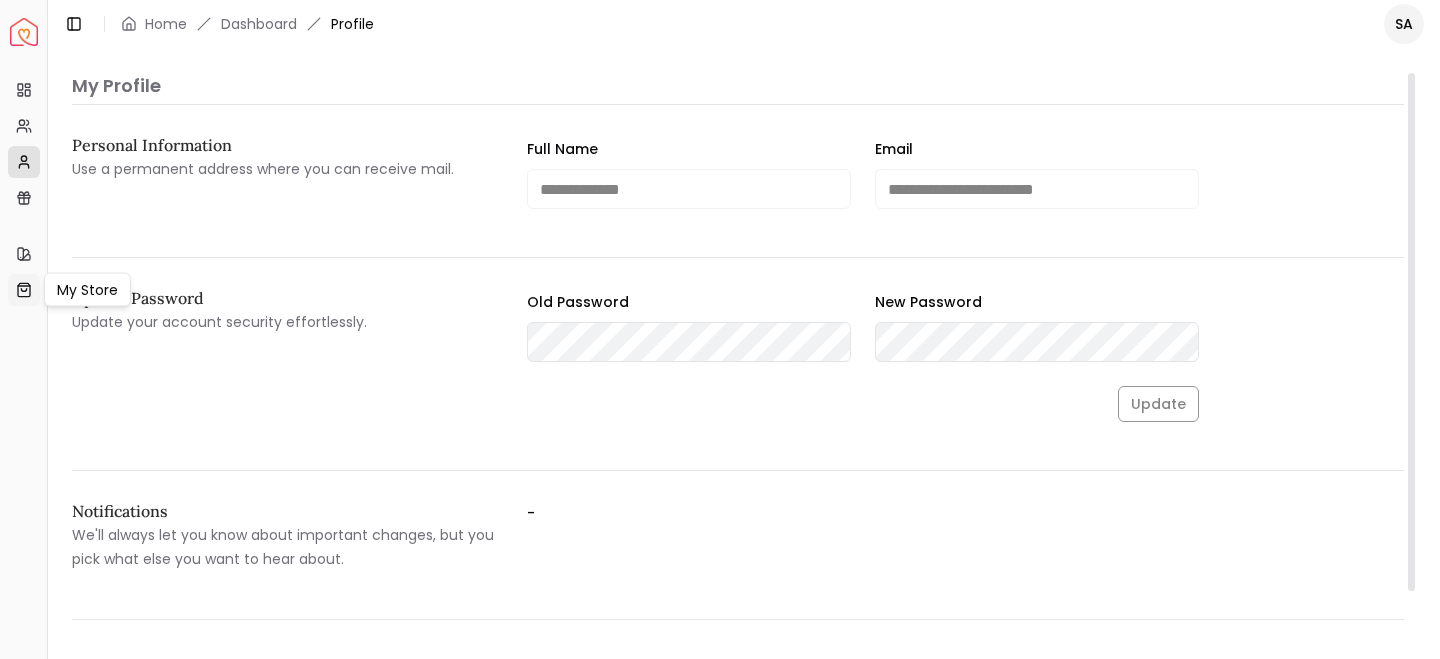 click 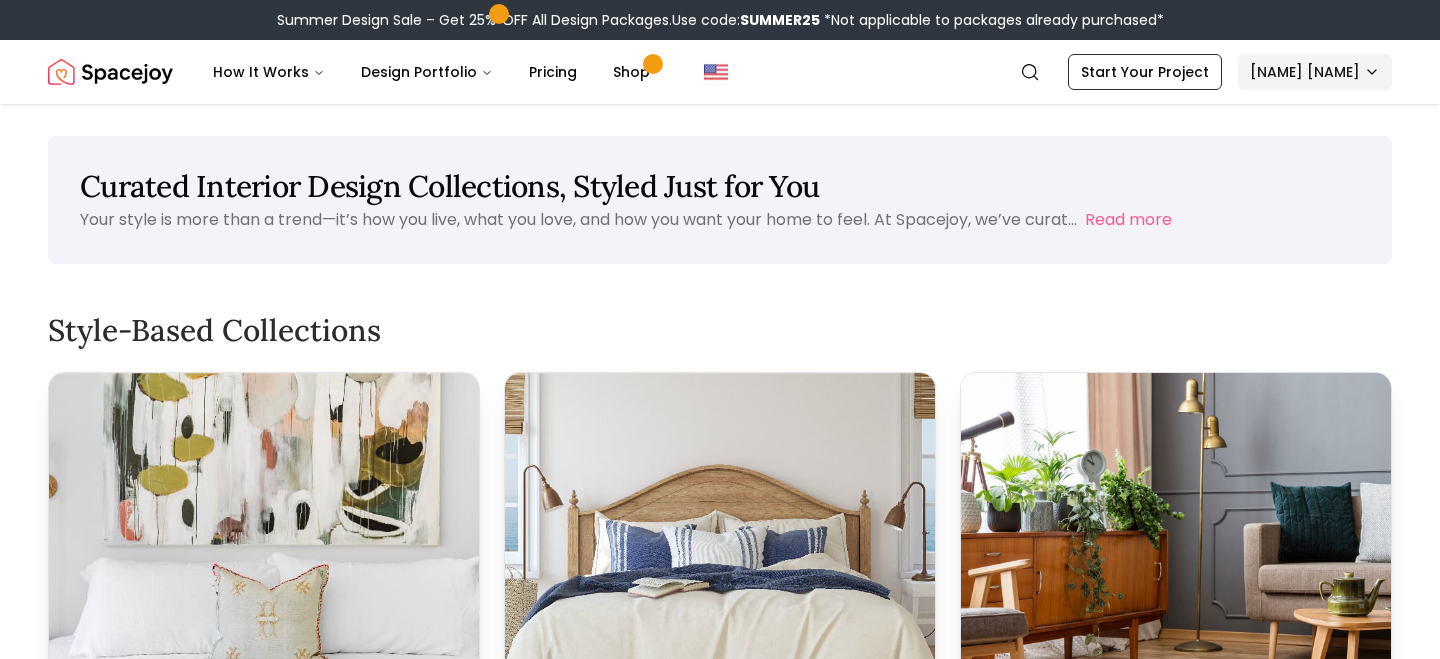 scroll, scrollTop: 0, scrollLeft: 0, axis: both 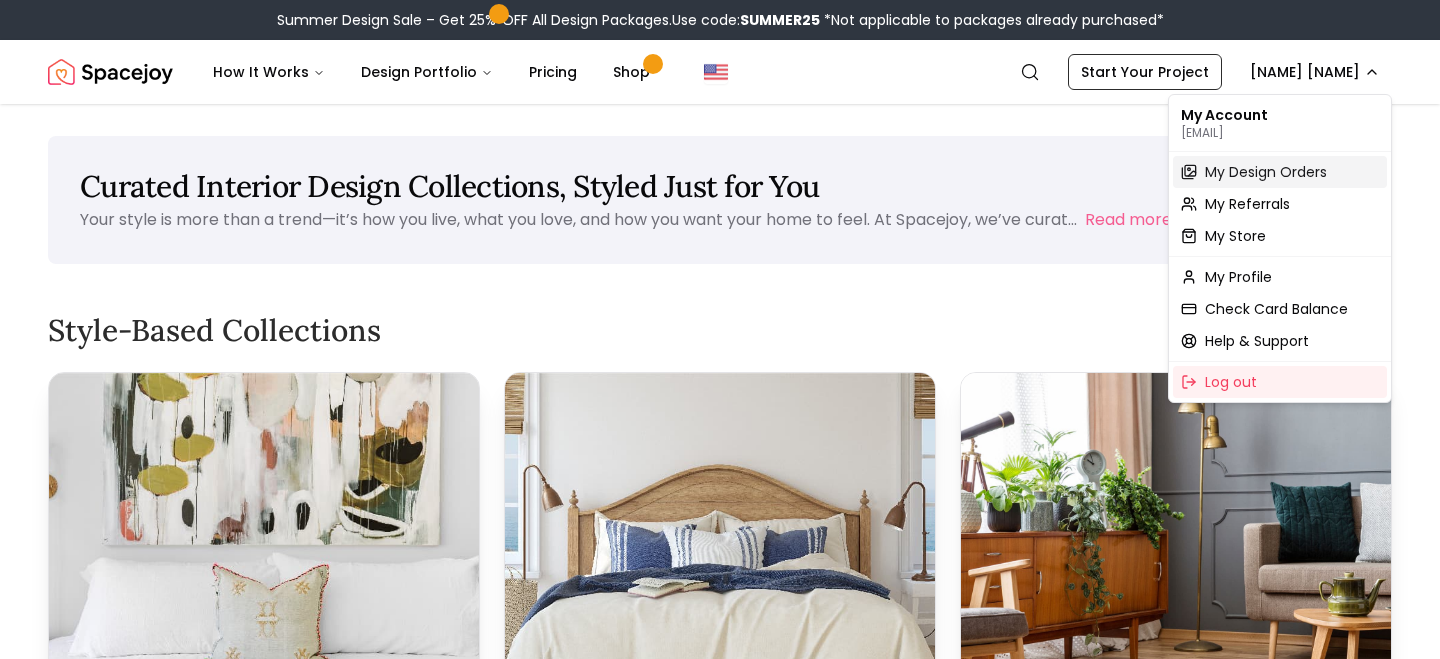 click on "My Design Orders" at bounding box center (1266, 172) 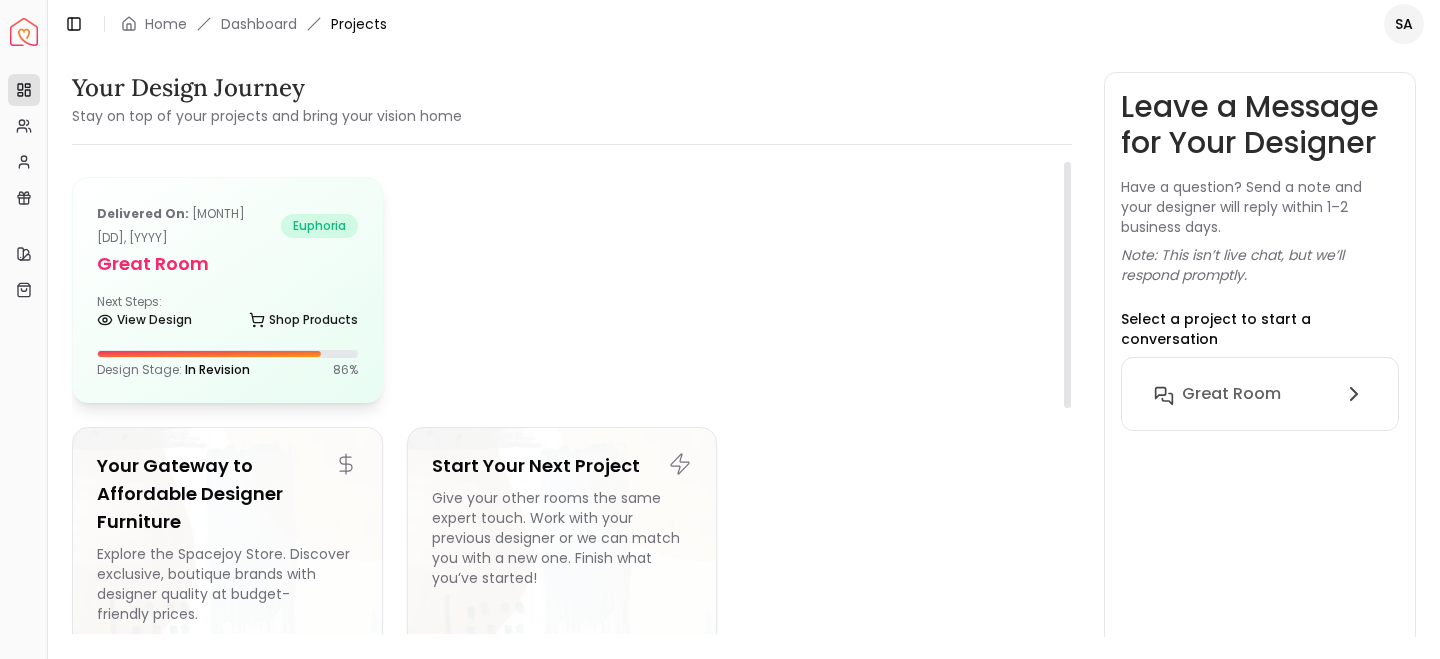 click on "Great Room" at bounding box center (227, 264) 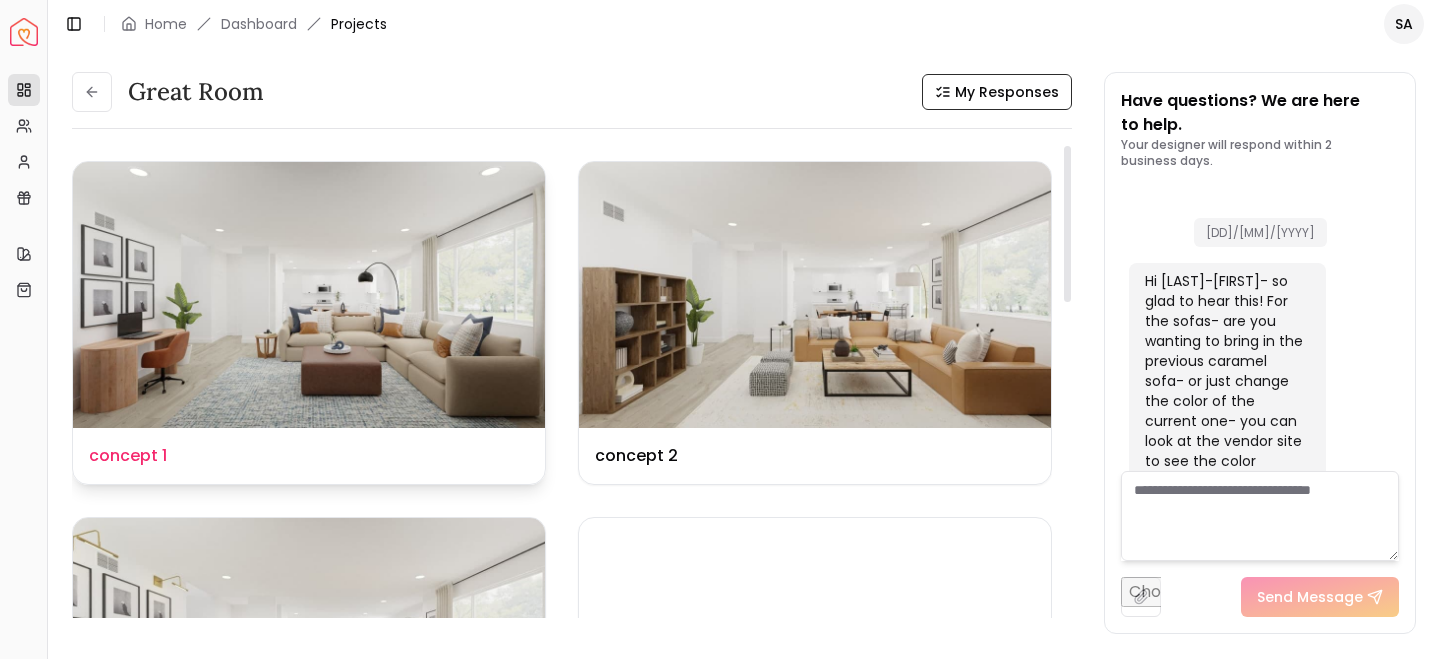 scroll, scrollTop: 3890, scrollLeft: 0, axis: vertical 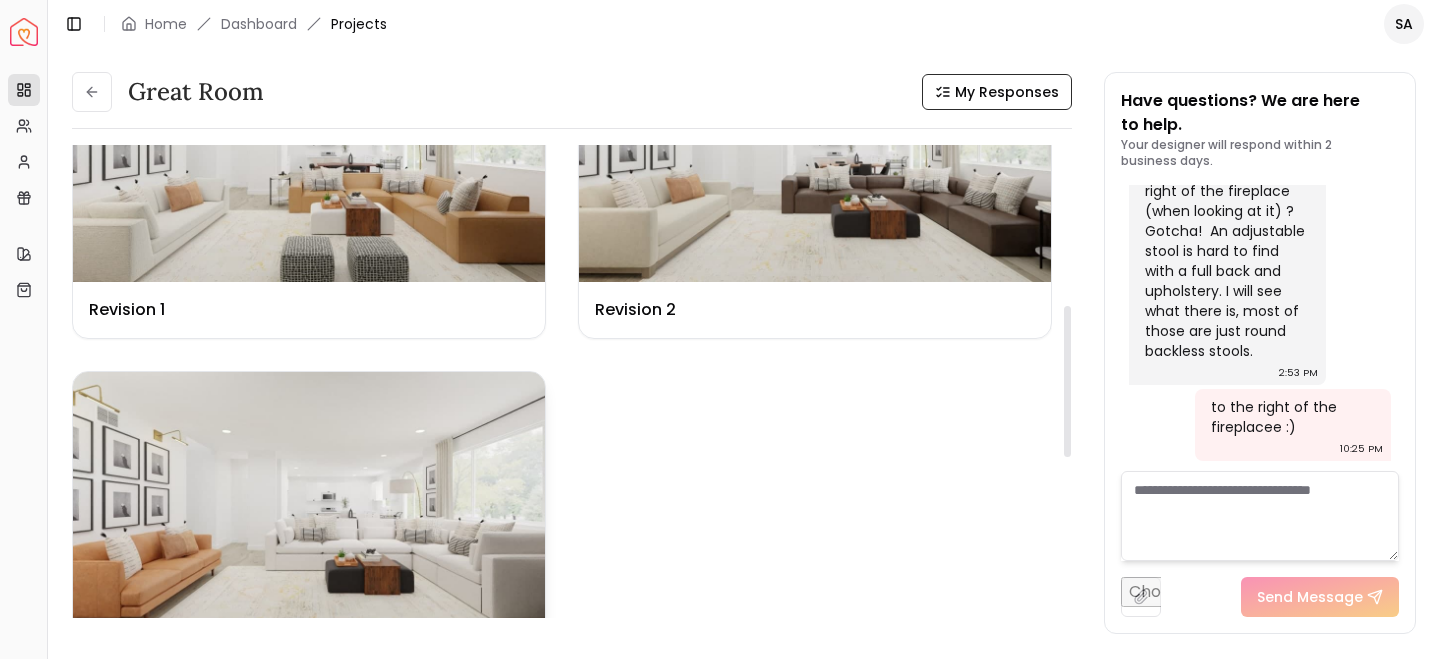 click at bounding box center (309, 505) 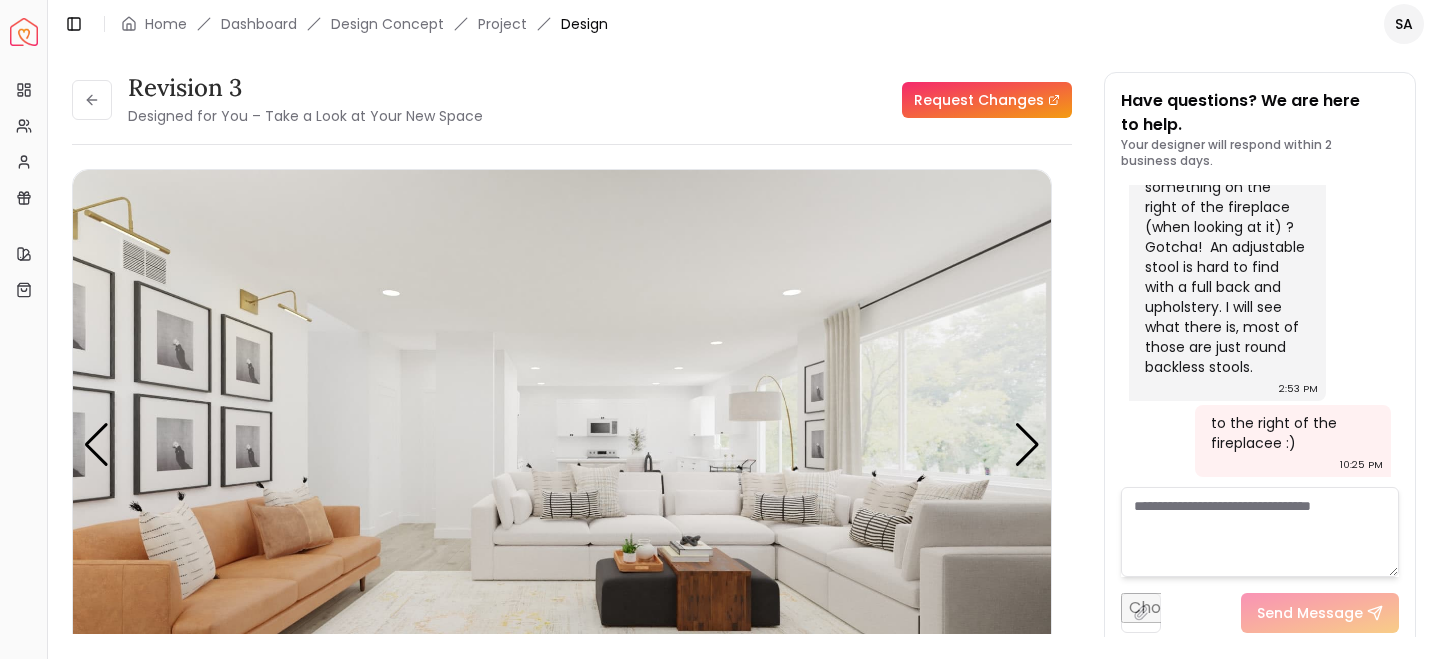 scroll, scrollTop: 3874, scrollLeft: 0, axis: vertical 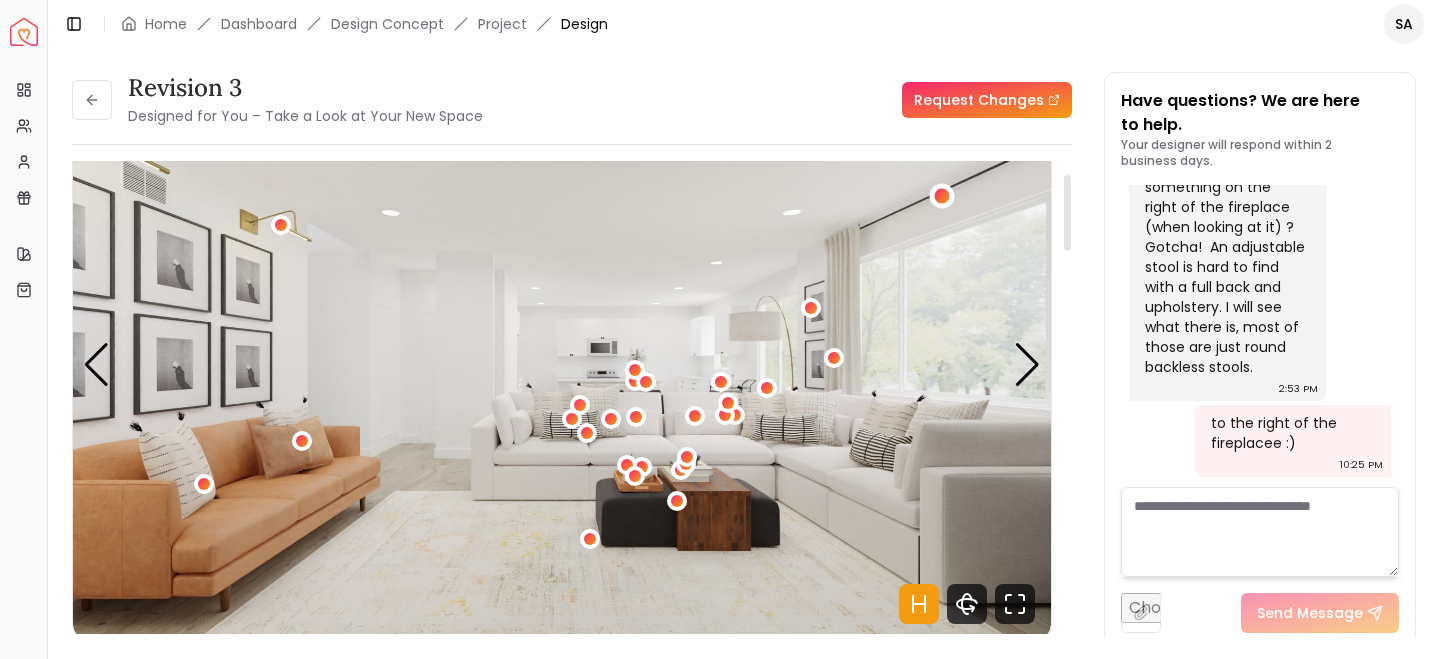 click at bounding box center (942, 196) 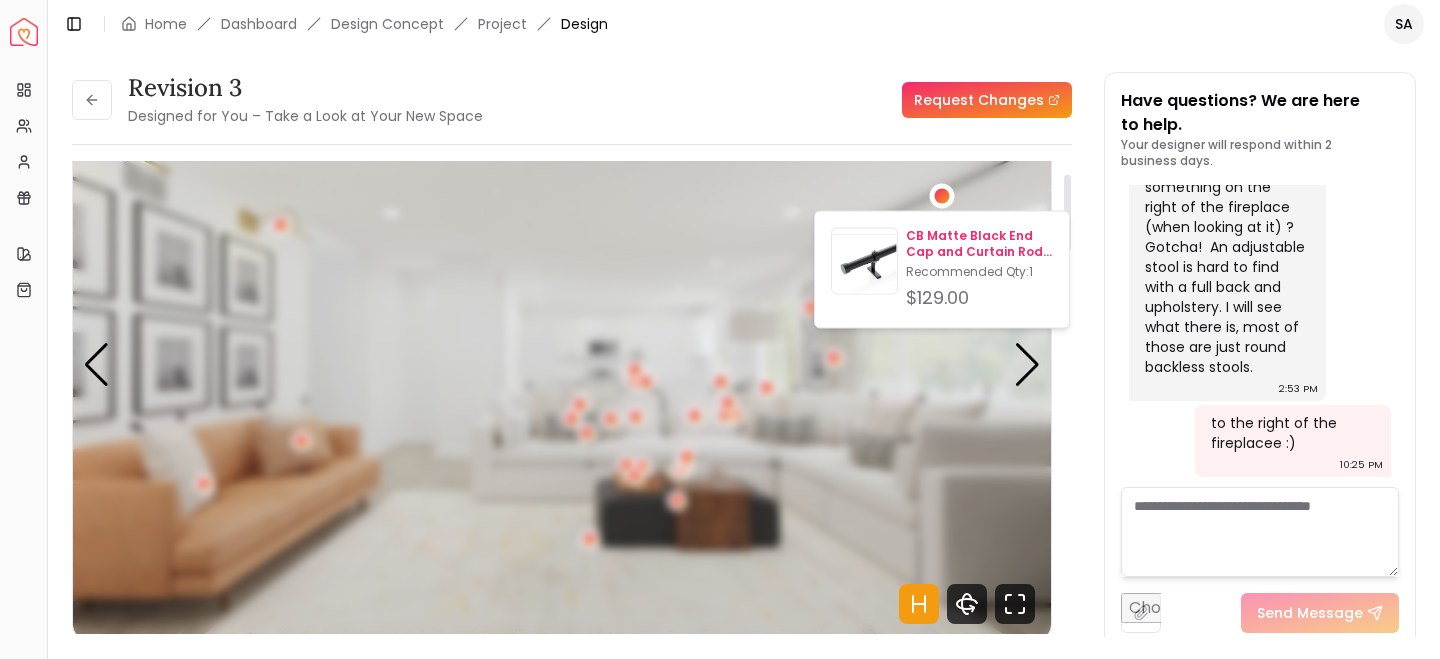 click on "CB Matte Black End Cap and Curtain Rod Set 120-170" at bounding box center [979, 244] 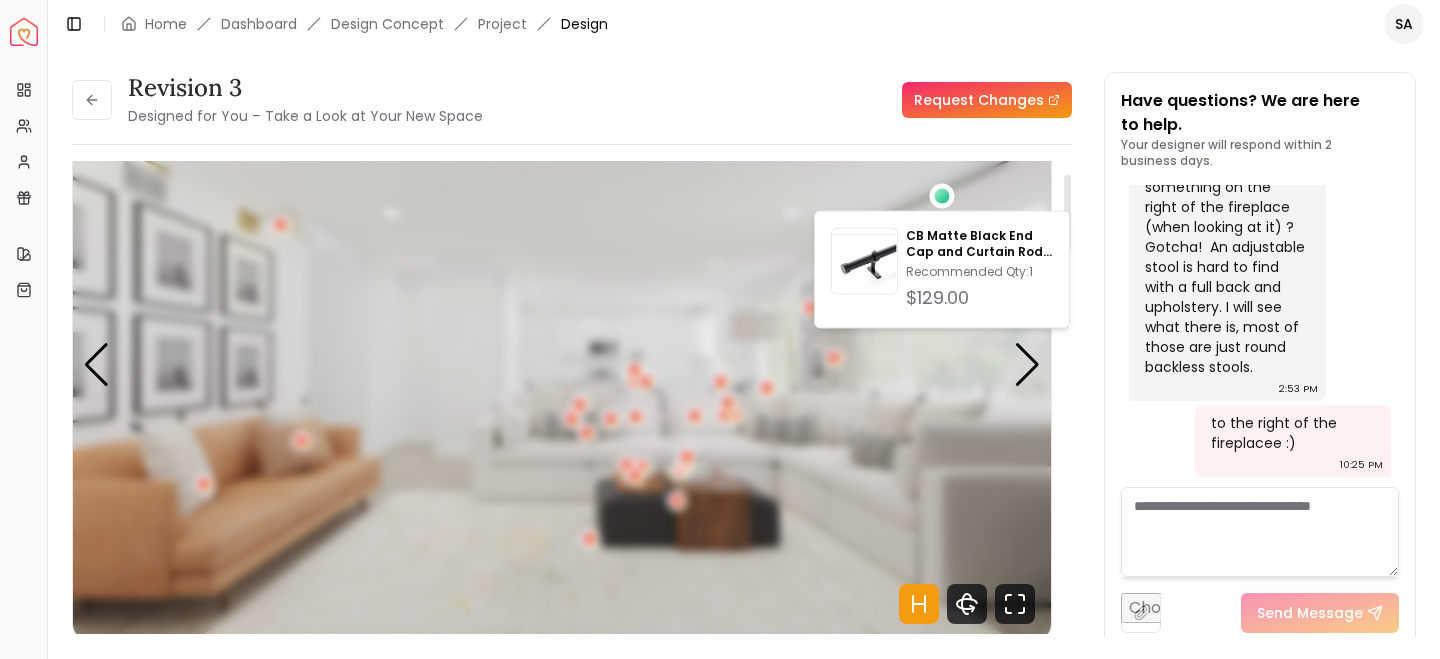 click at bounding box center (562, 365) 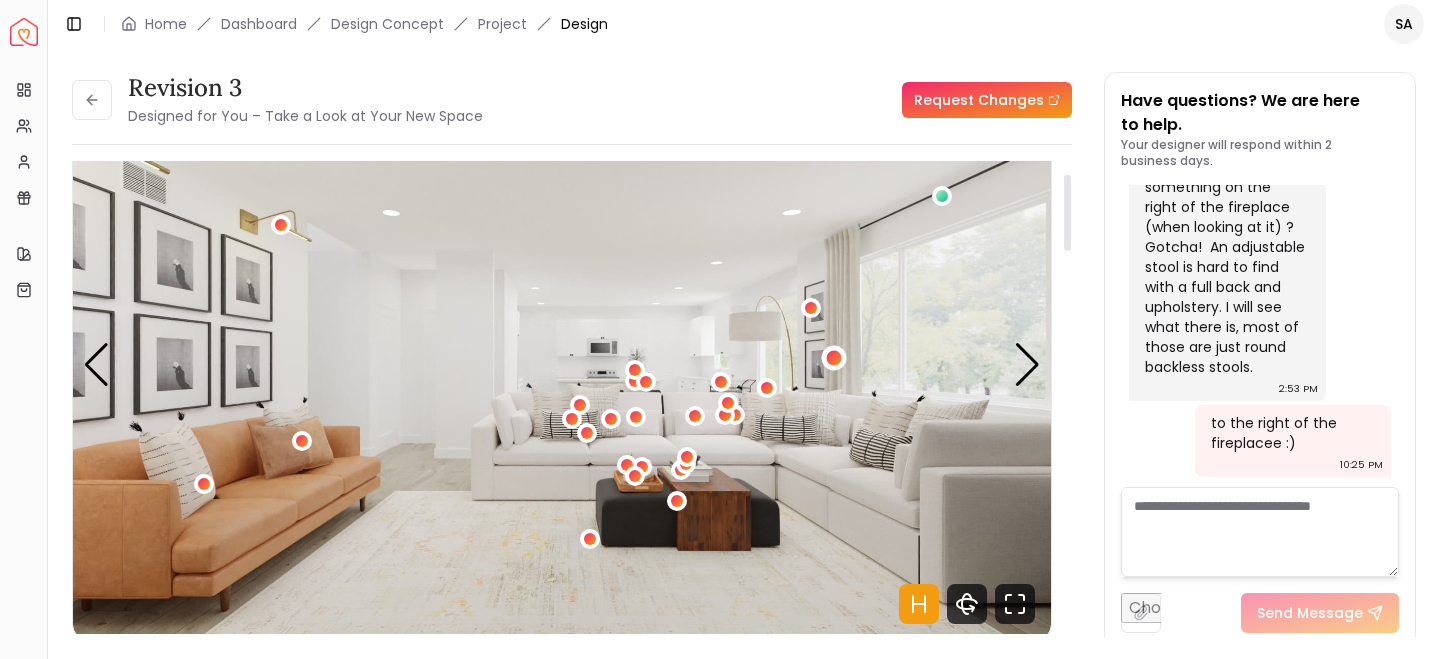 click at bounding box center (833, 357) 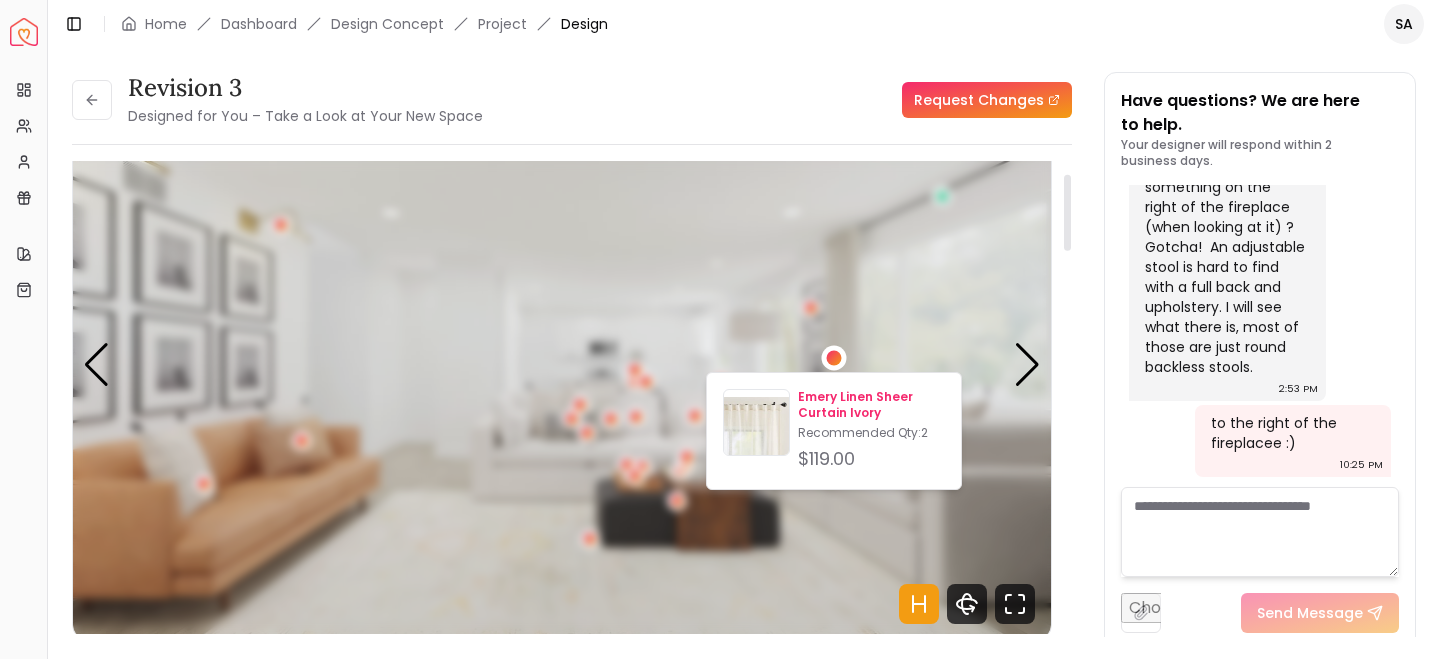 click on "Emery Linen Sheer Curtain Ivory" at bounding box center (871, 405) 